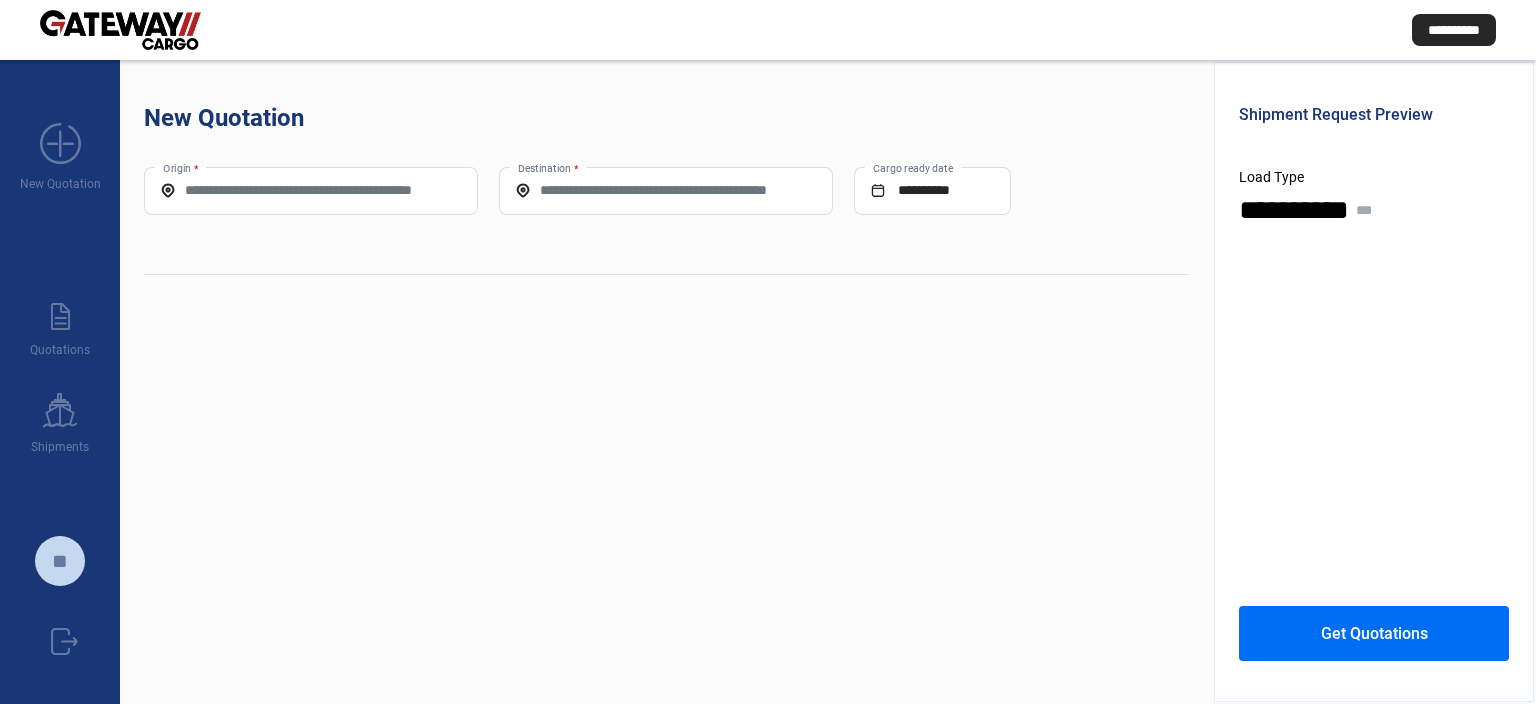 scroll, scrollTop: 0, scrollLeft: 0, axis: both 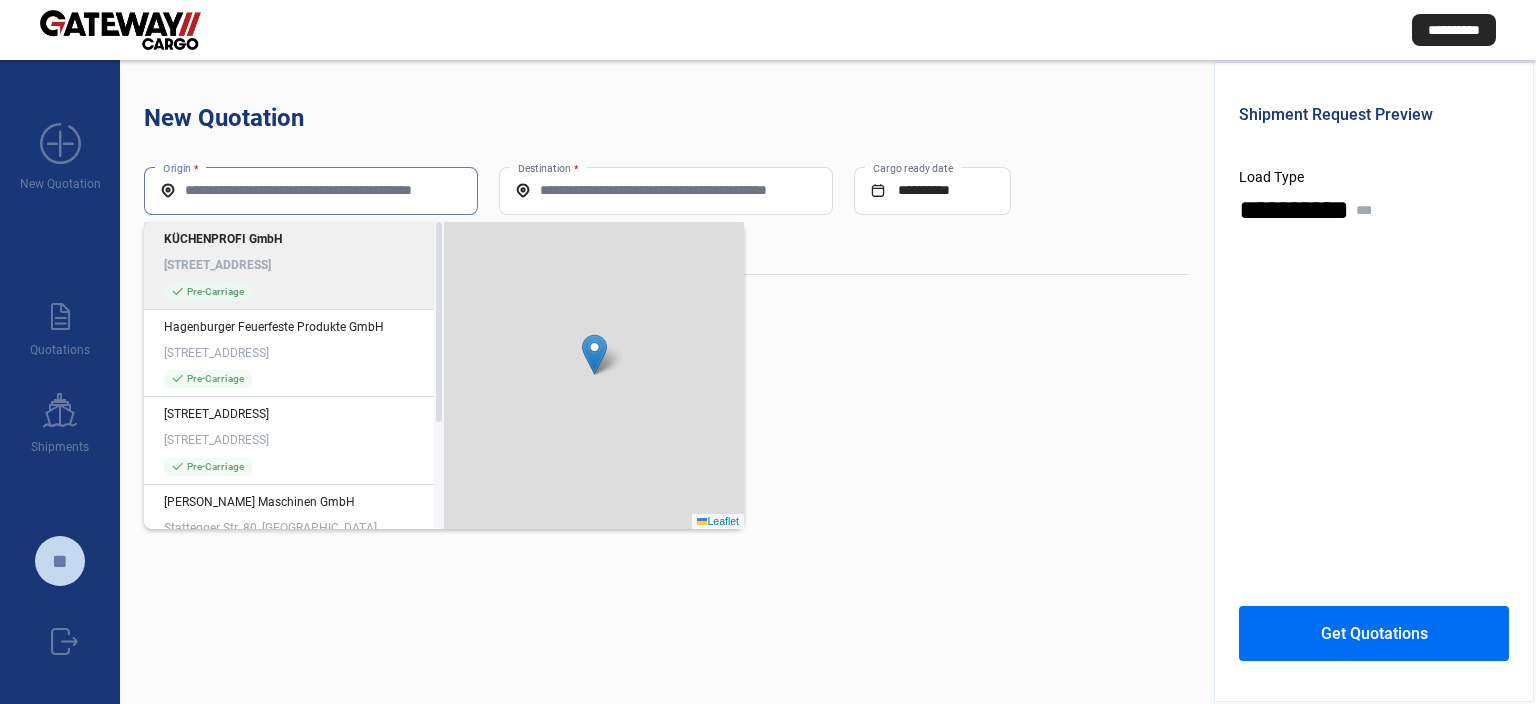 paste on "**********" 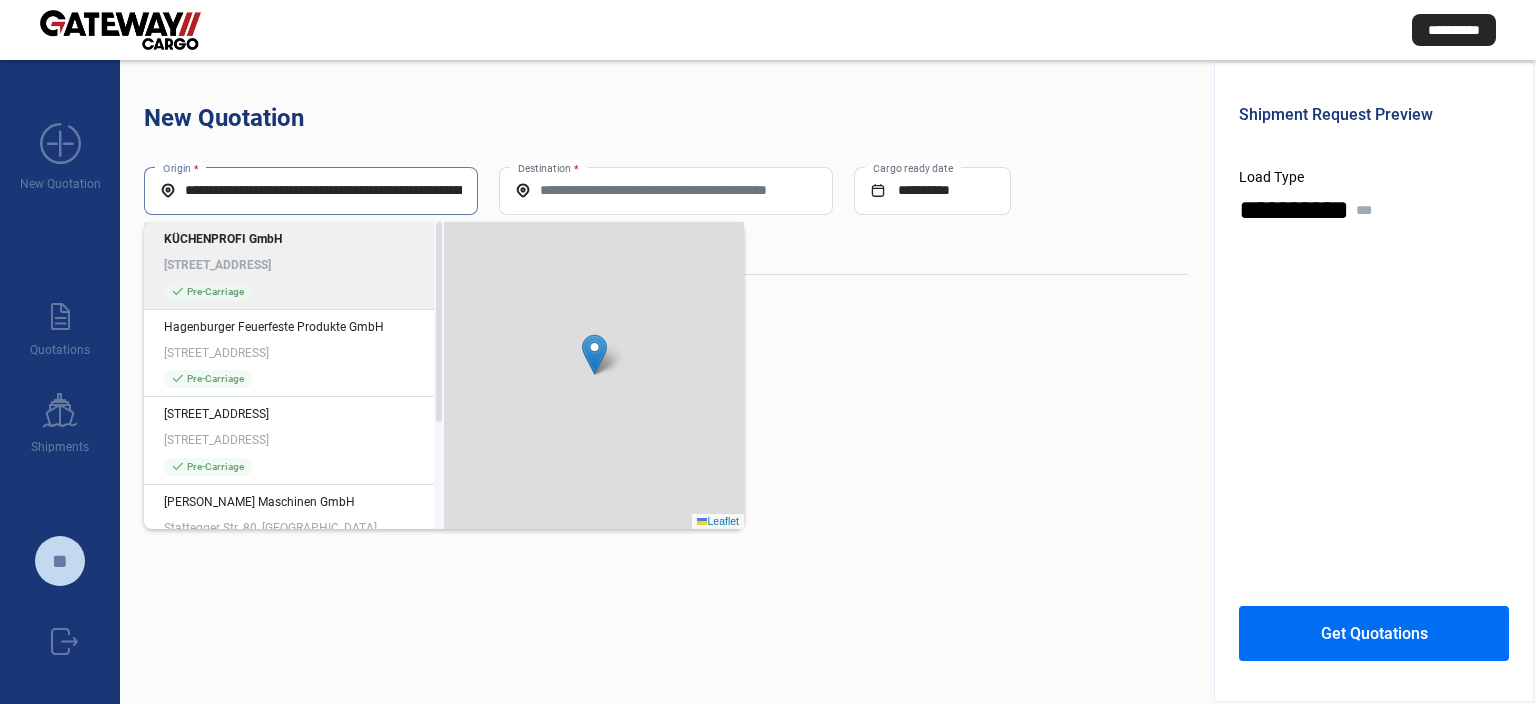 scroll, scrollTop: 0, scrollLeft: 286, axis: horizontal 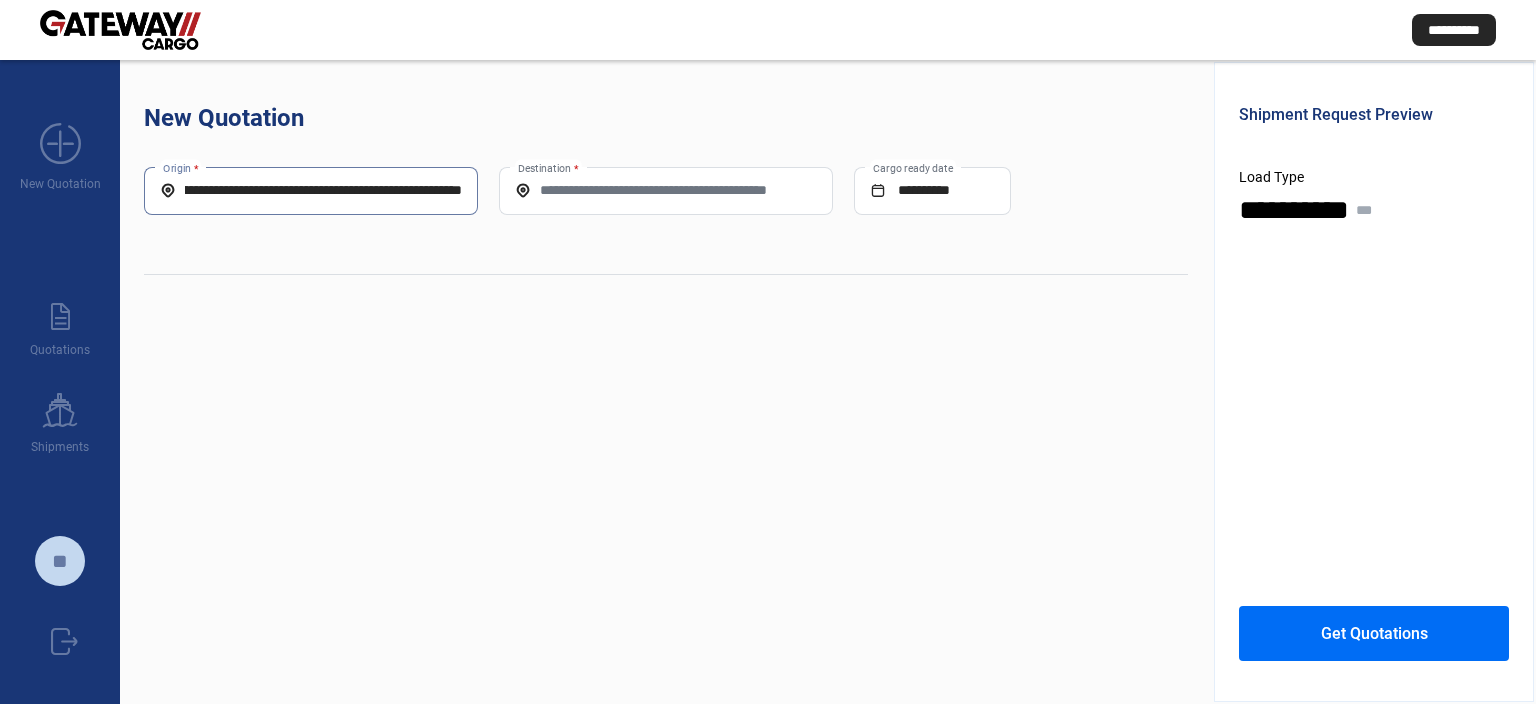 click on "**********" at bounding box center [311, 190] 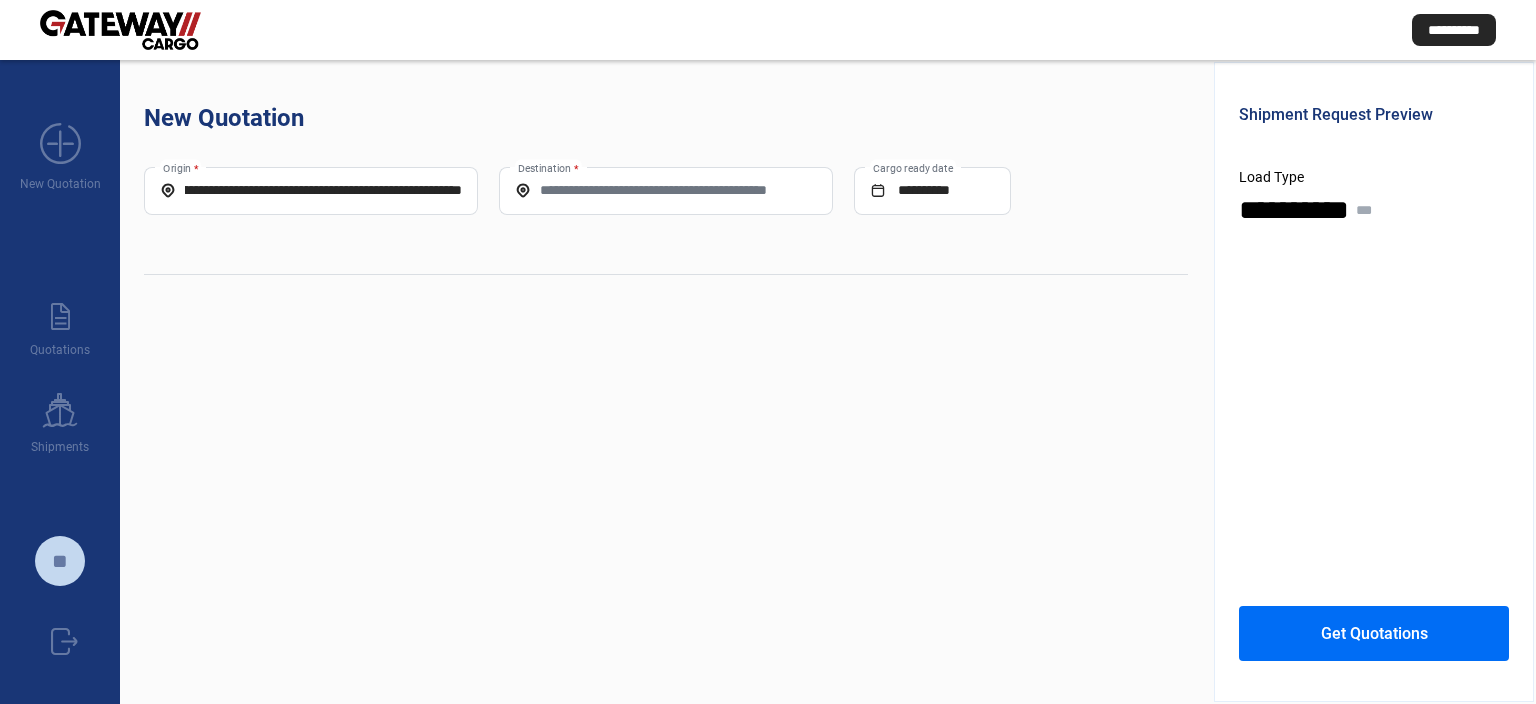 click on "**********" 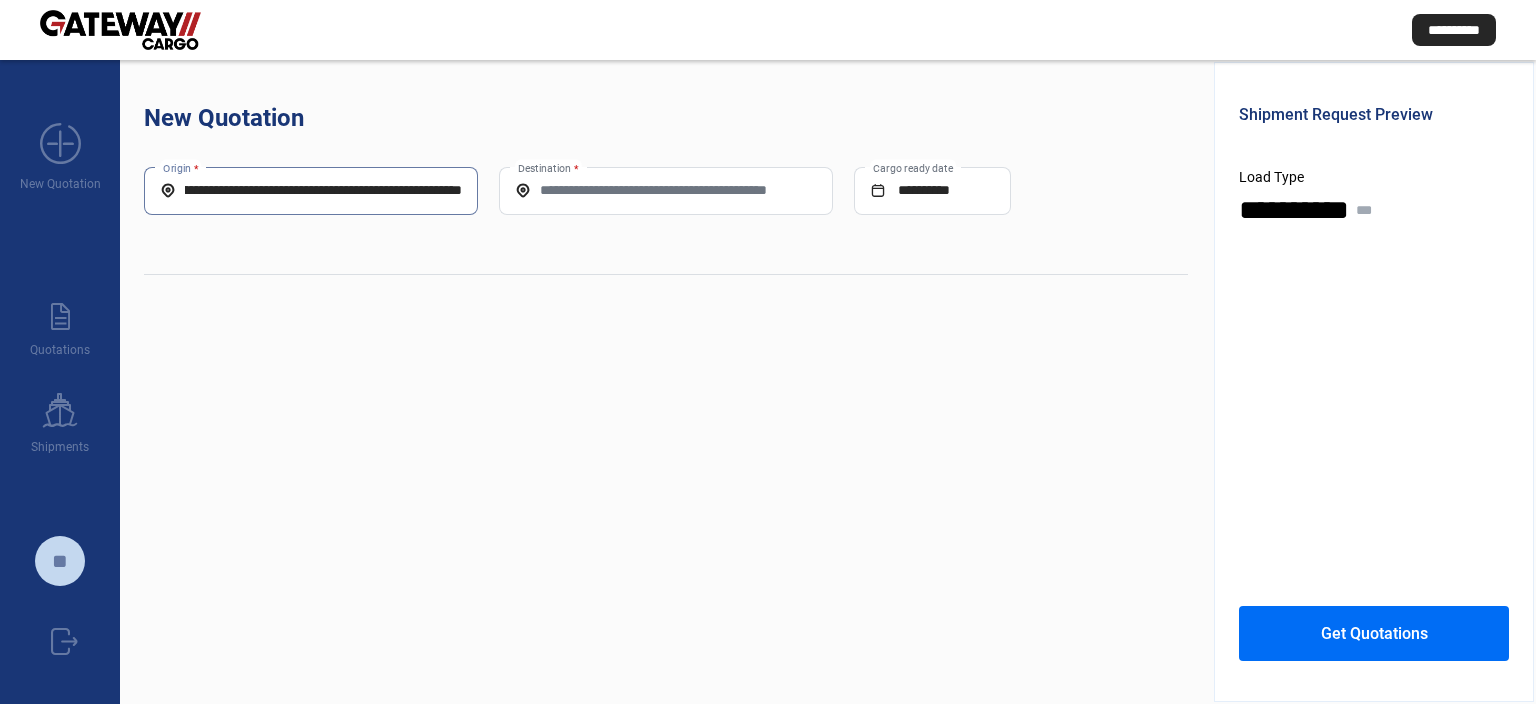 click on "**********" at bounding box center [311, 190] 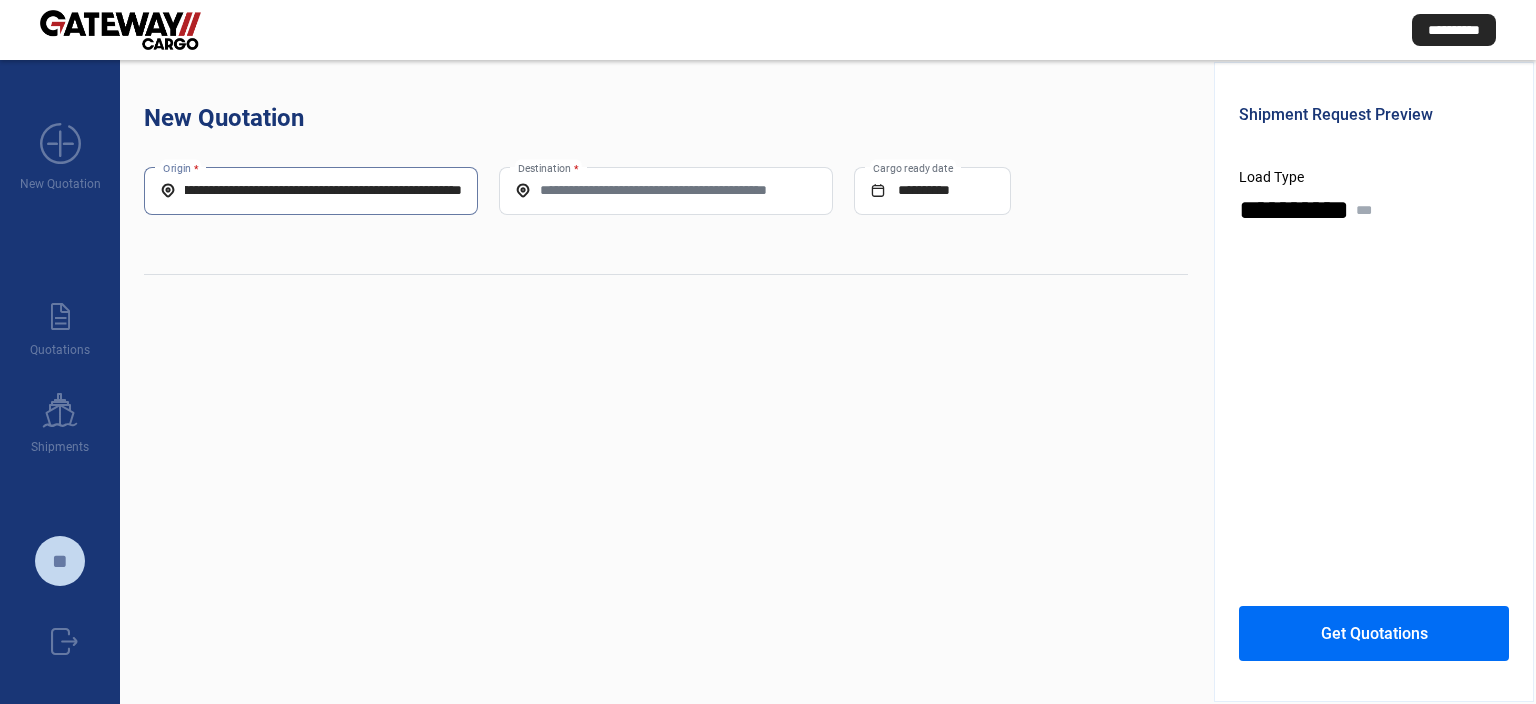scroll, scrollTop: 0, scrollLeft: 178, axis: horizontal 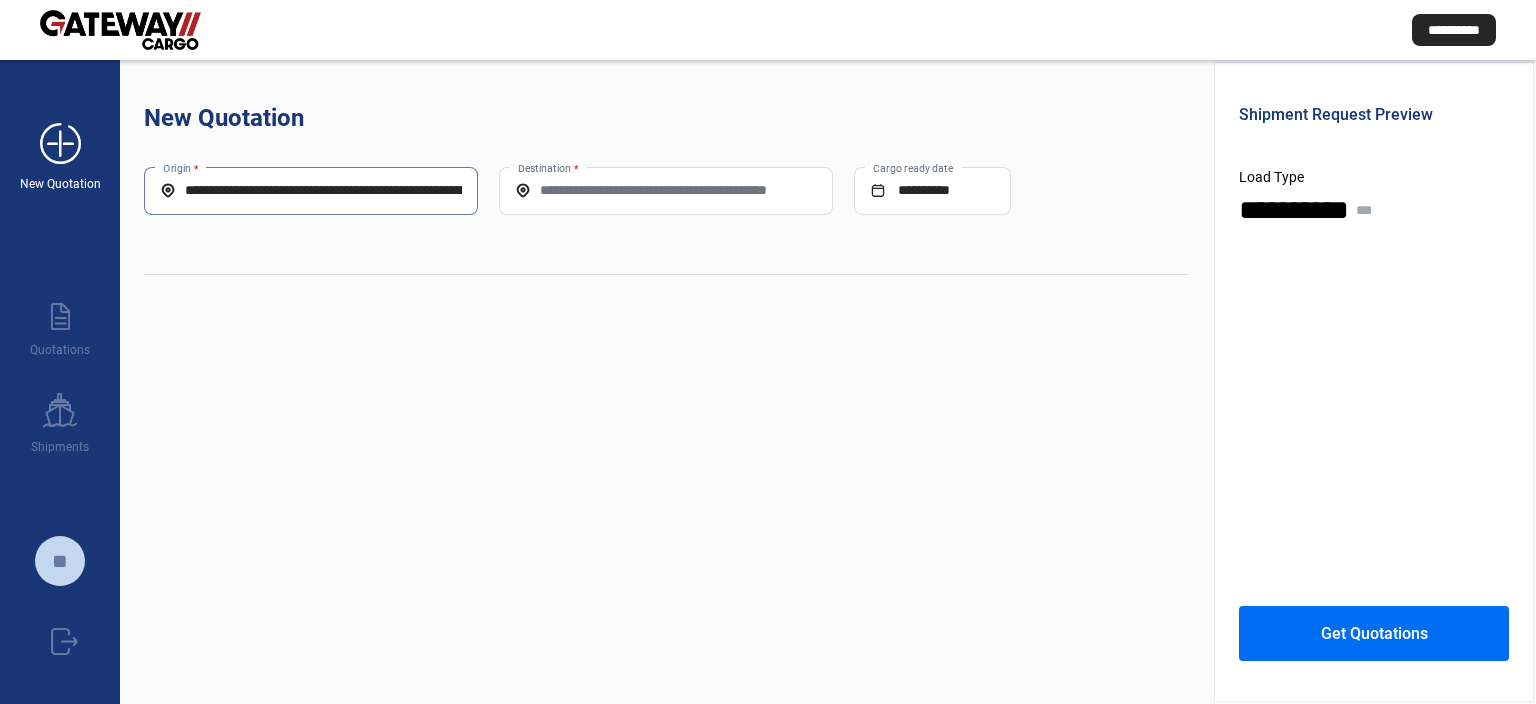 drag, startPoint x: 255, startPoint y: 191, endPoint x: 105, endPoint y: 184, distance: 150.16324 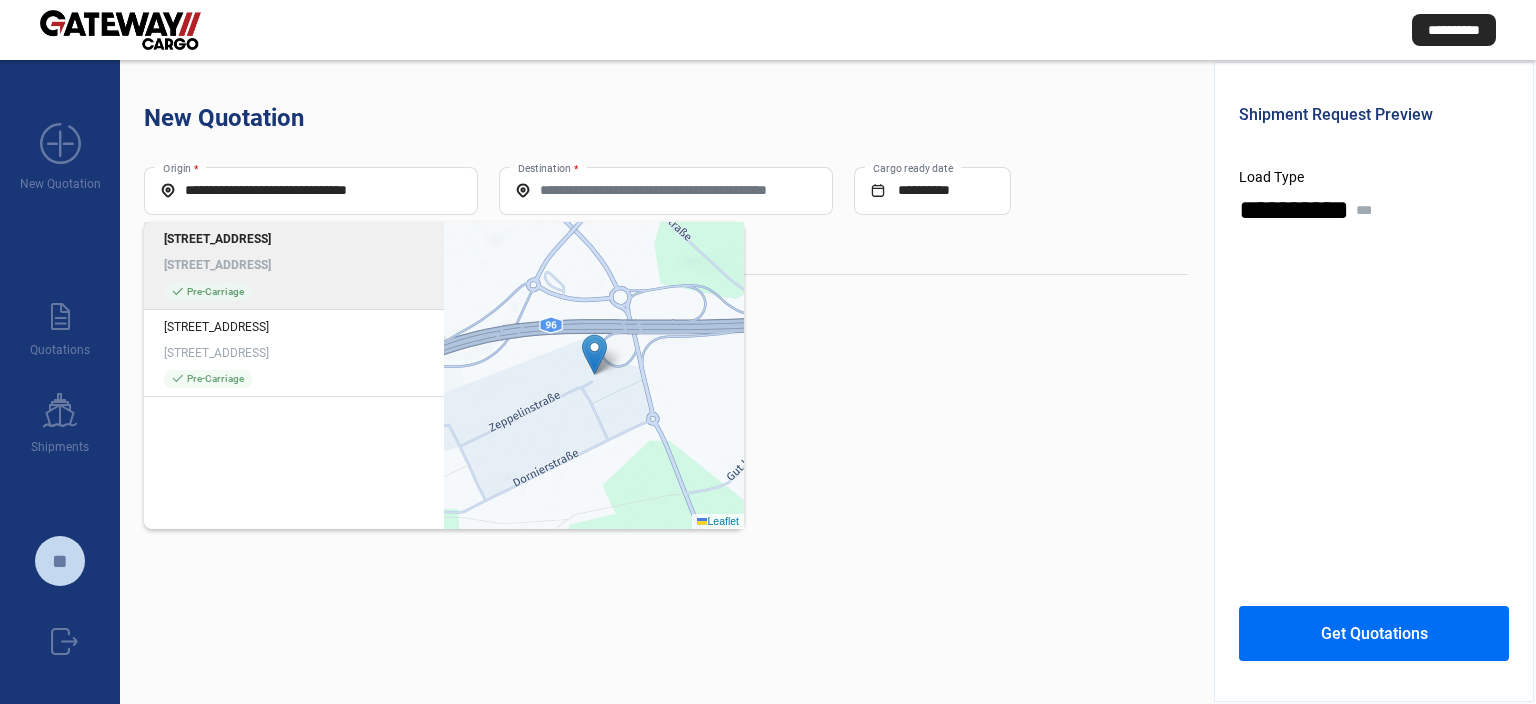 click on "[STREET_ADDRESS]" 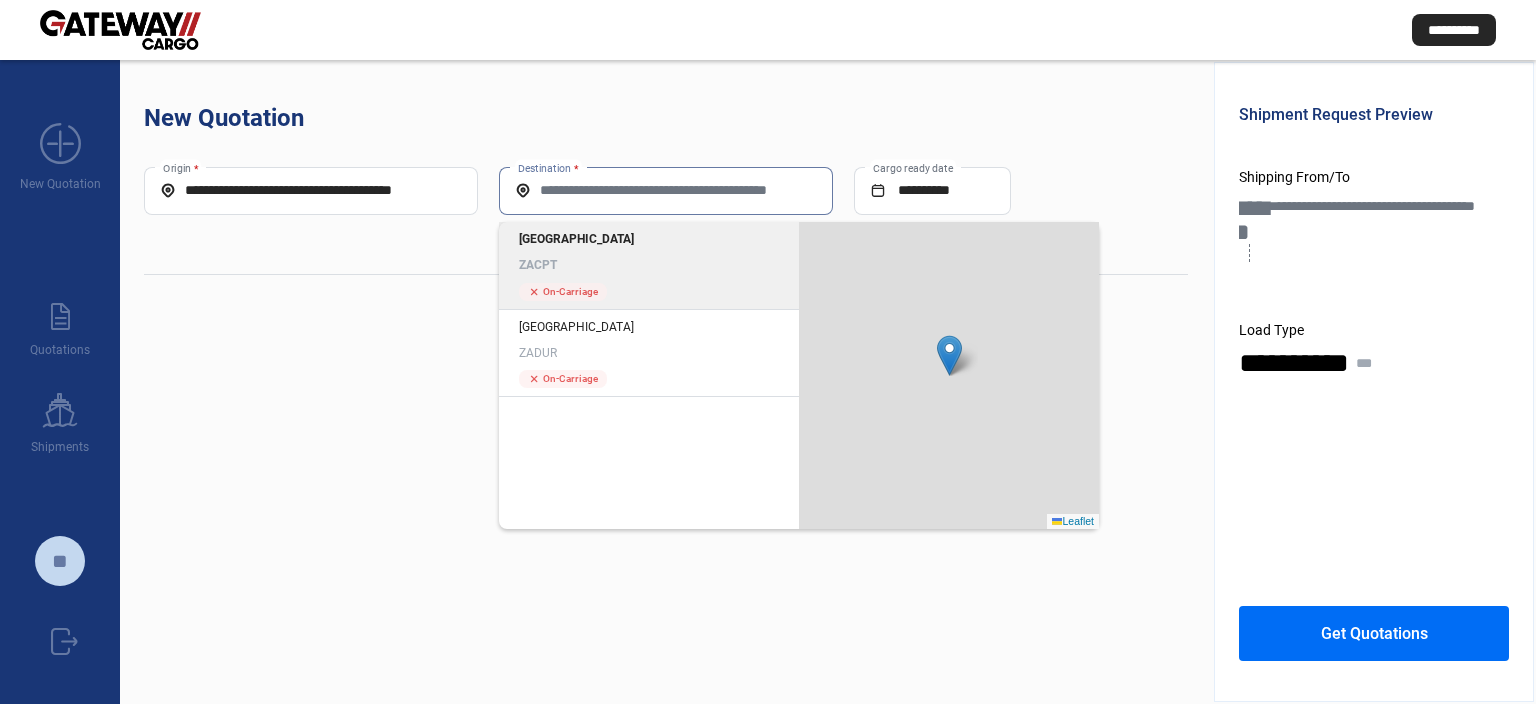 click on "Destination *" at bounding box center (666, 190) 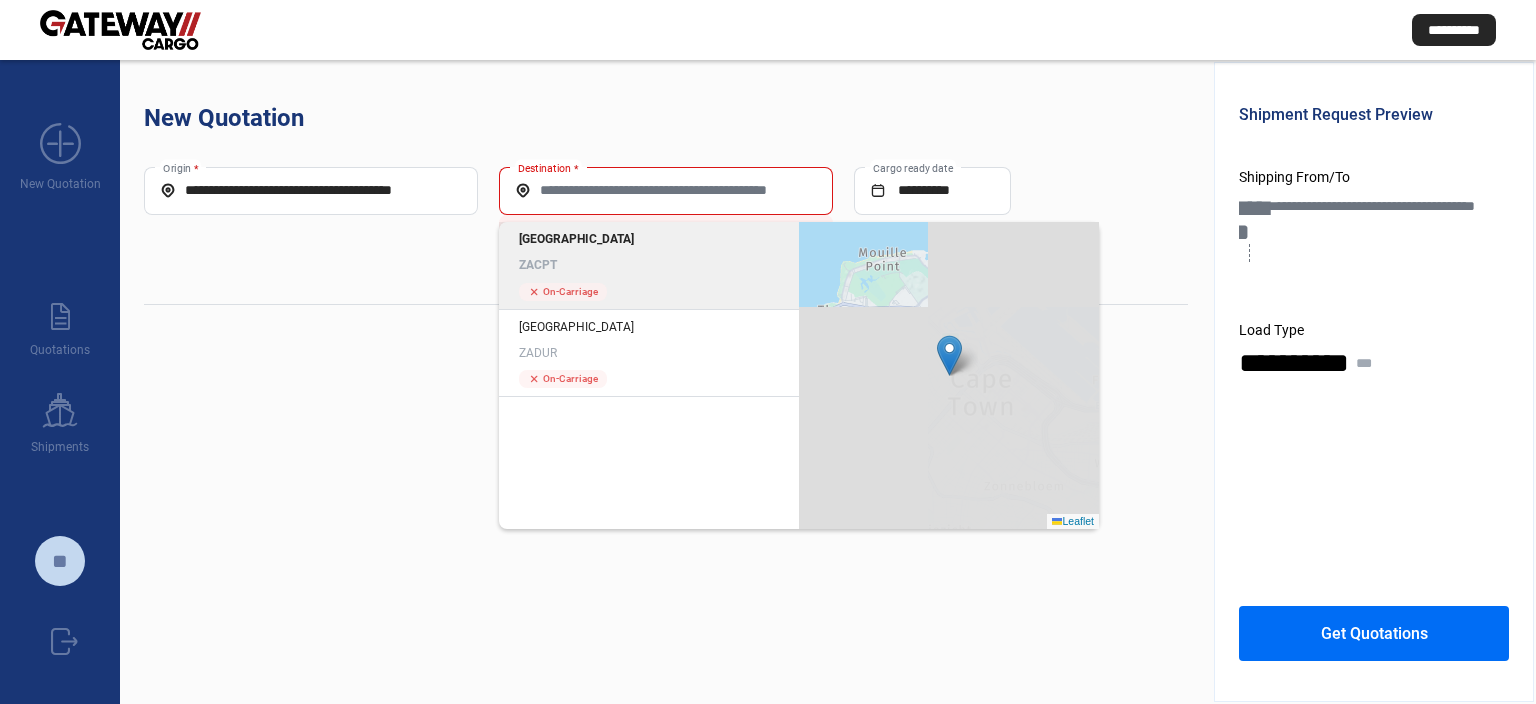 click on "Cape Town ZACPT" 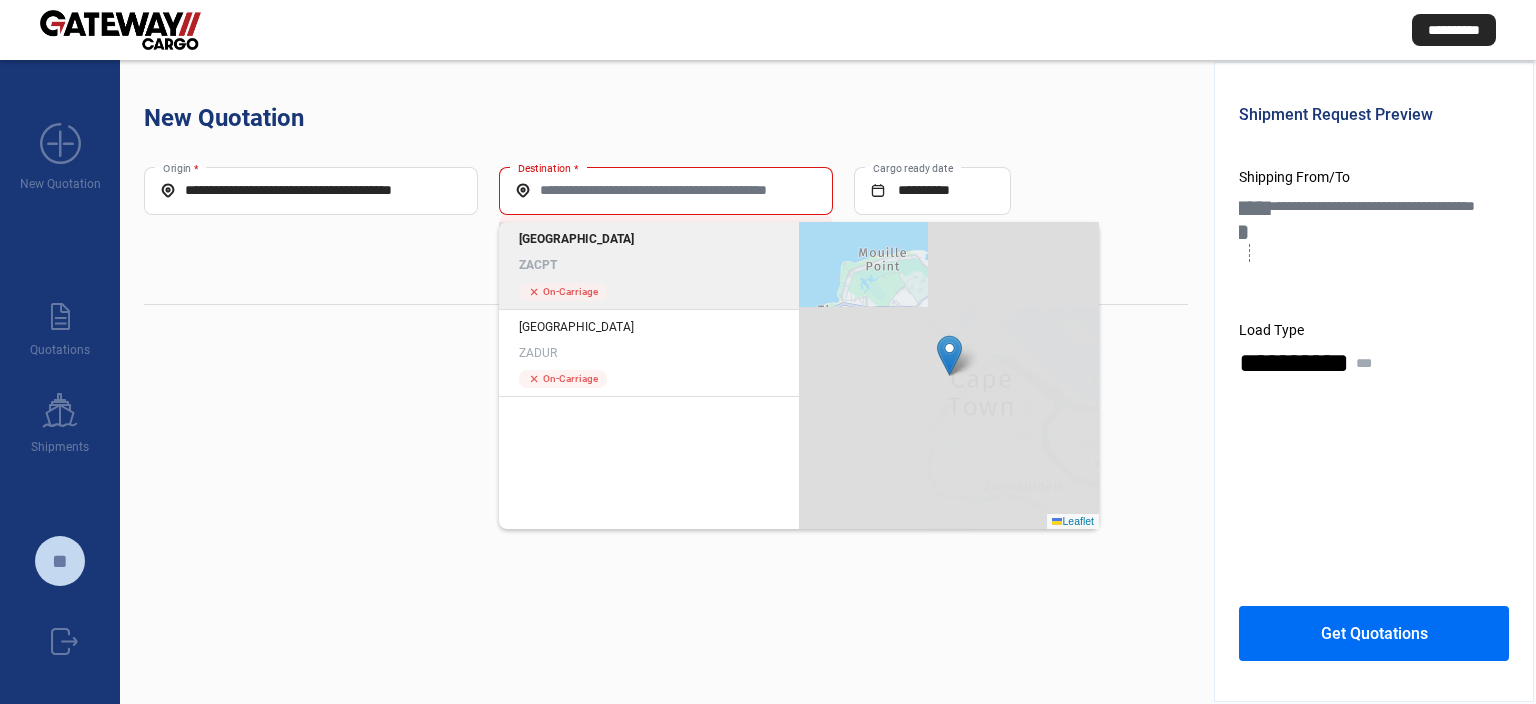 type on "*****" 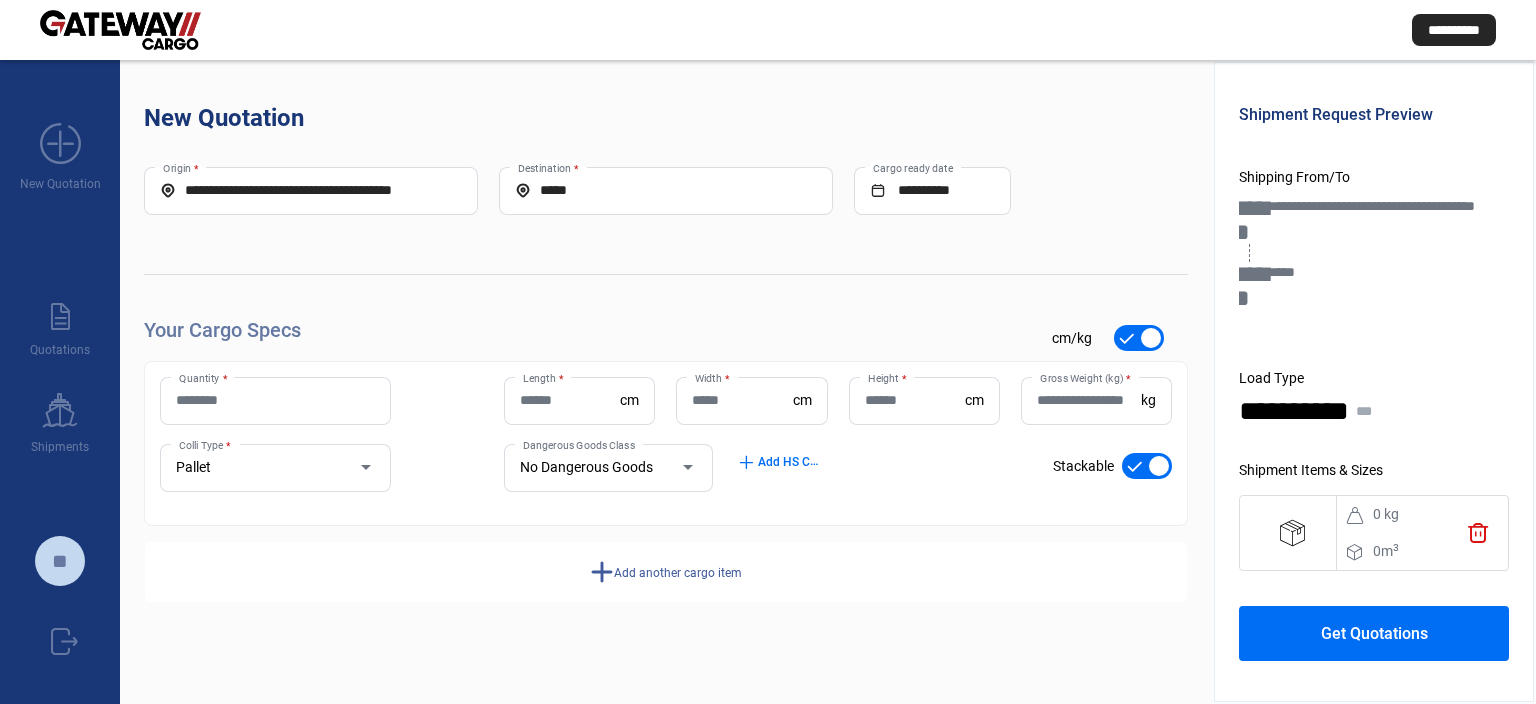 click on "Quantity *" at bounding box center [275, 400] 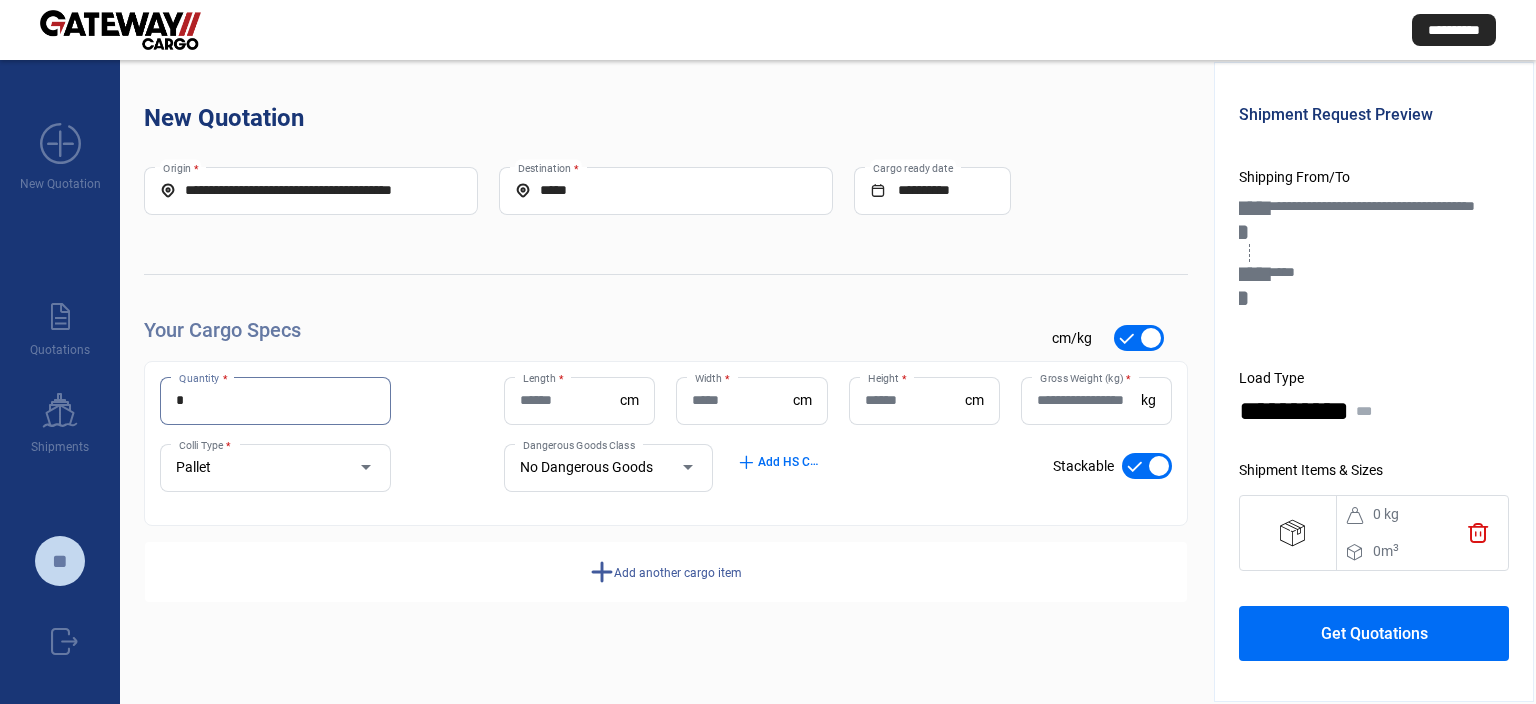 type on "*" 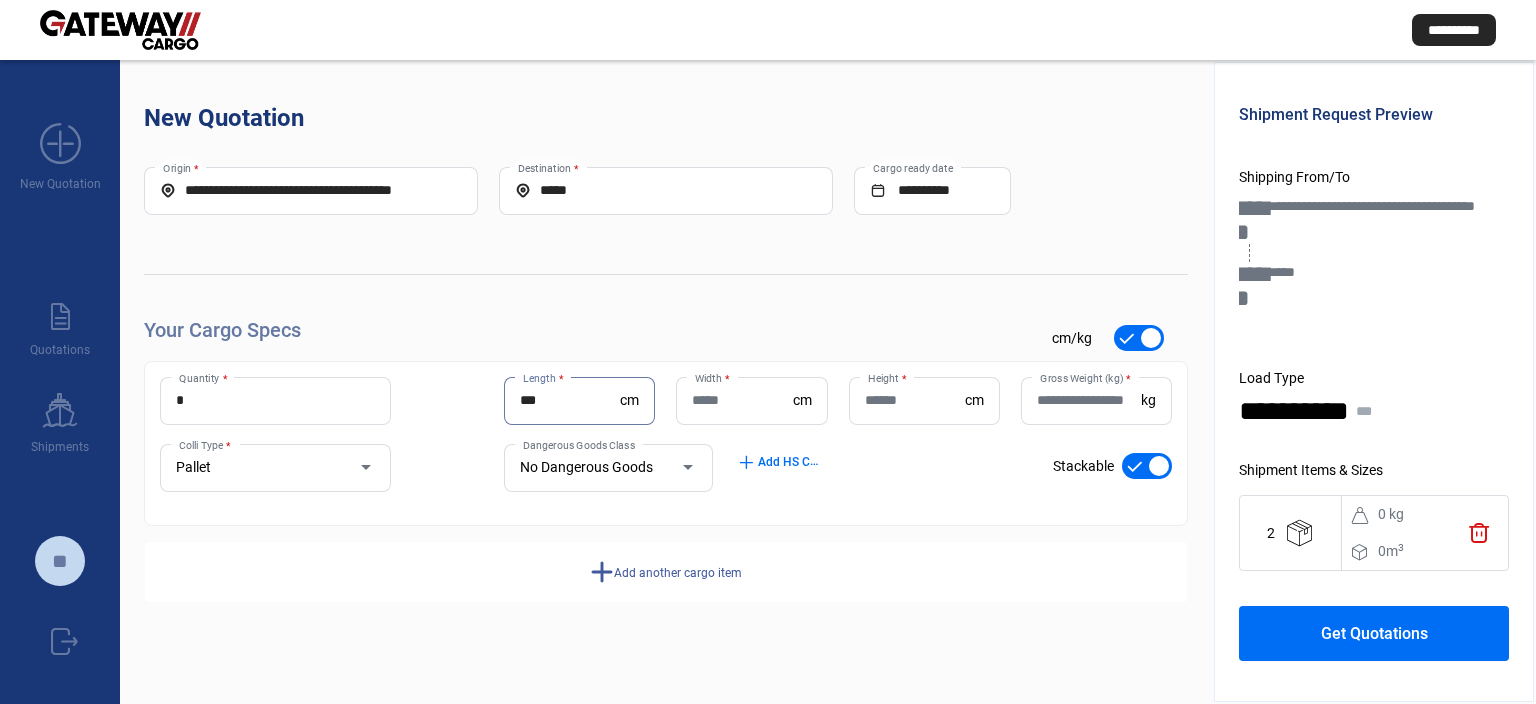 type on "***" 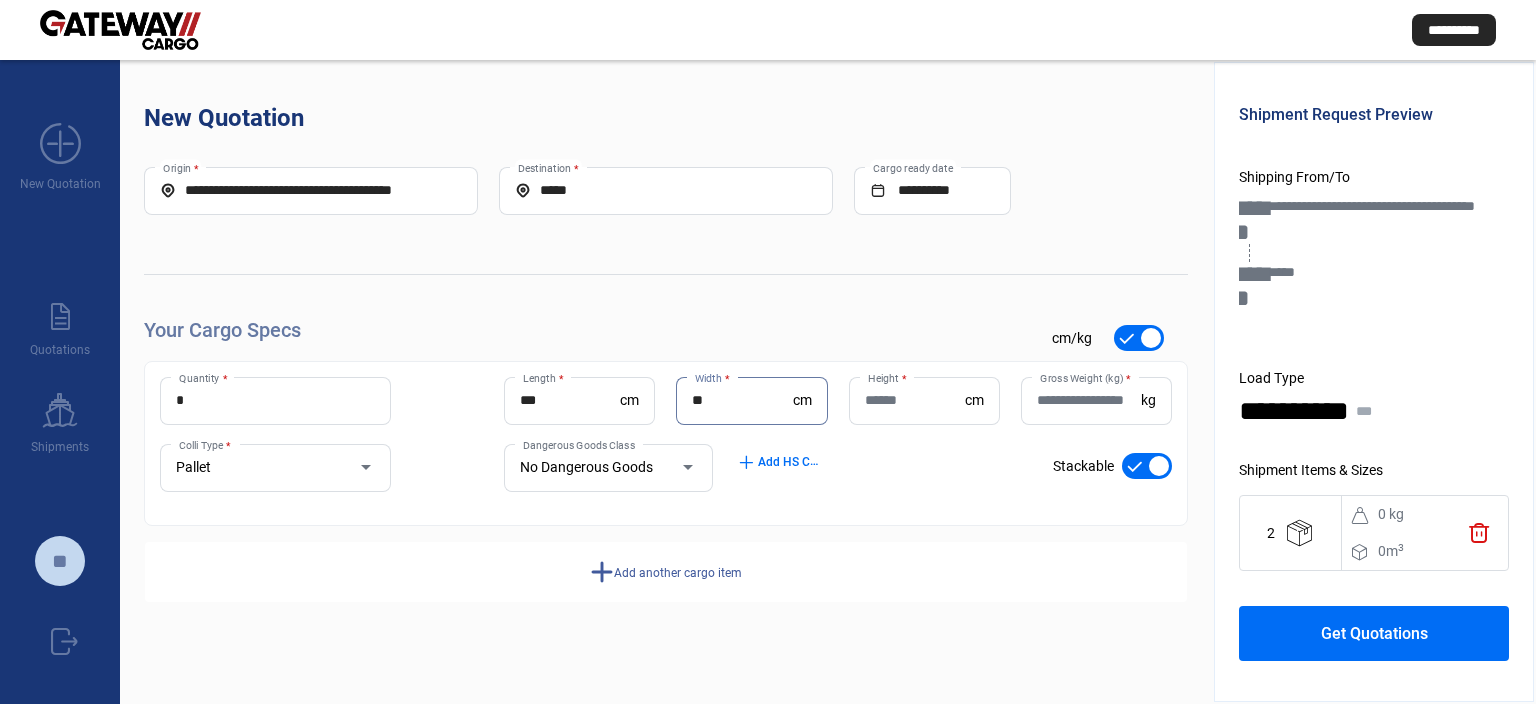 type on "**" 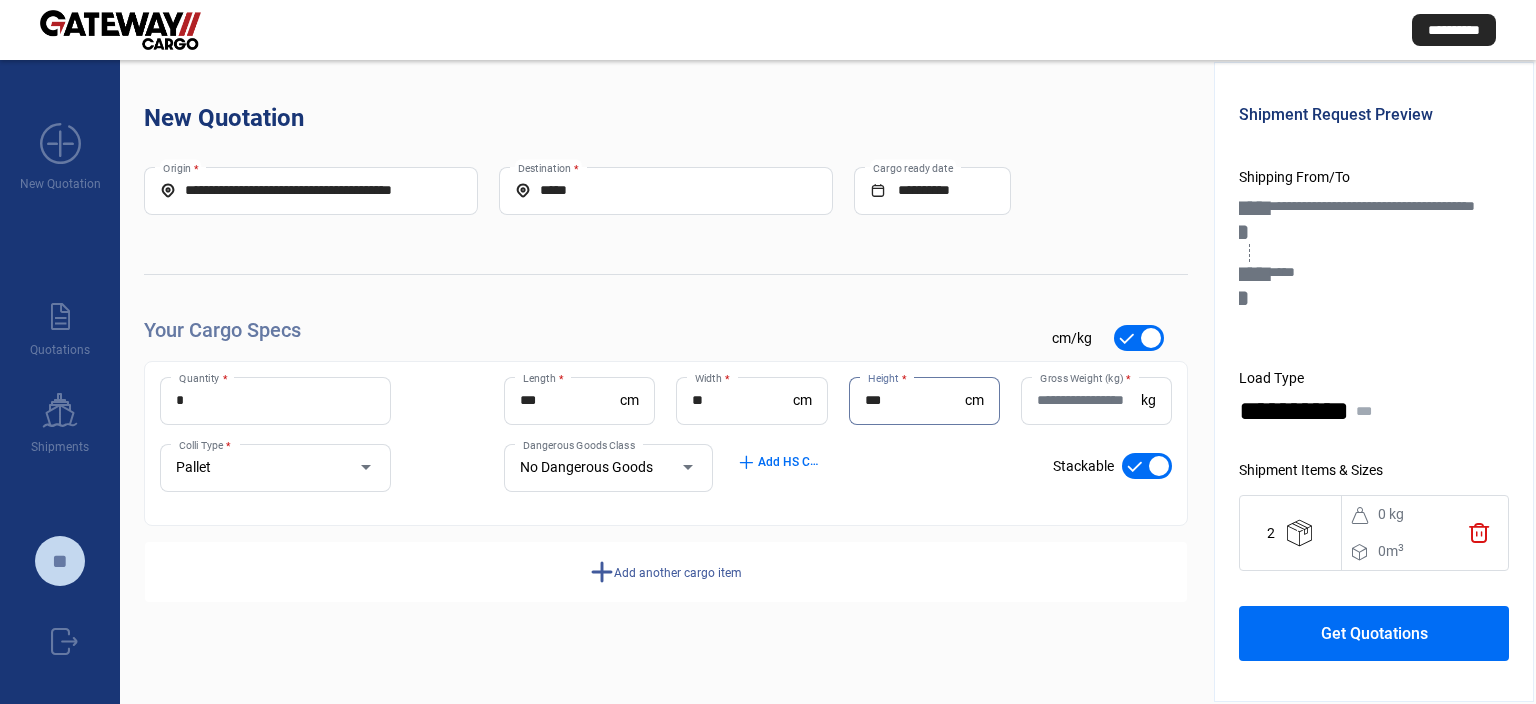 type on "***" 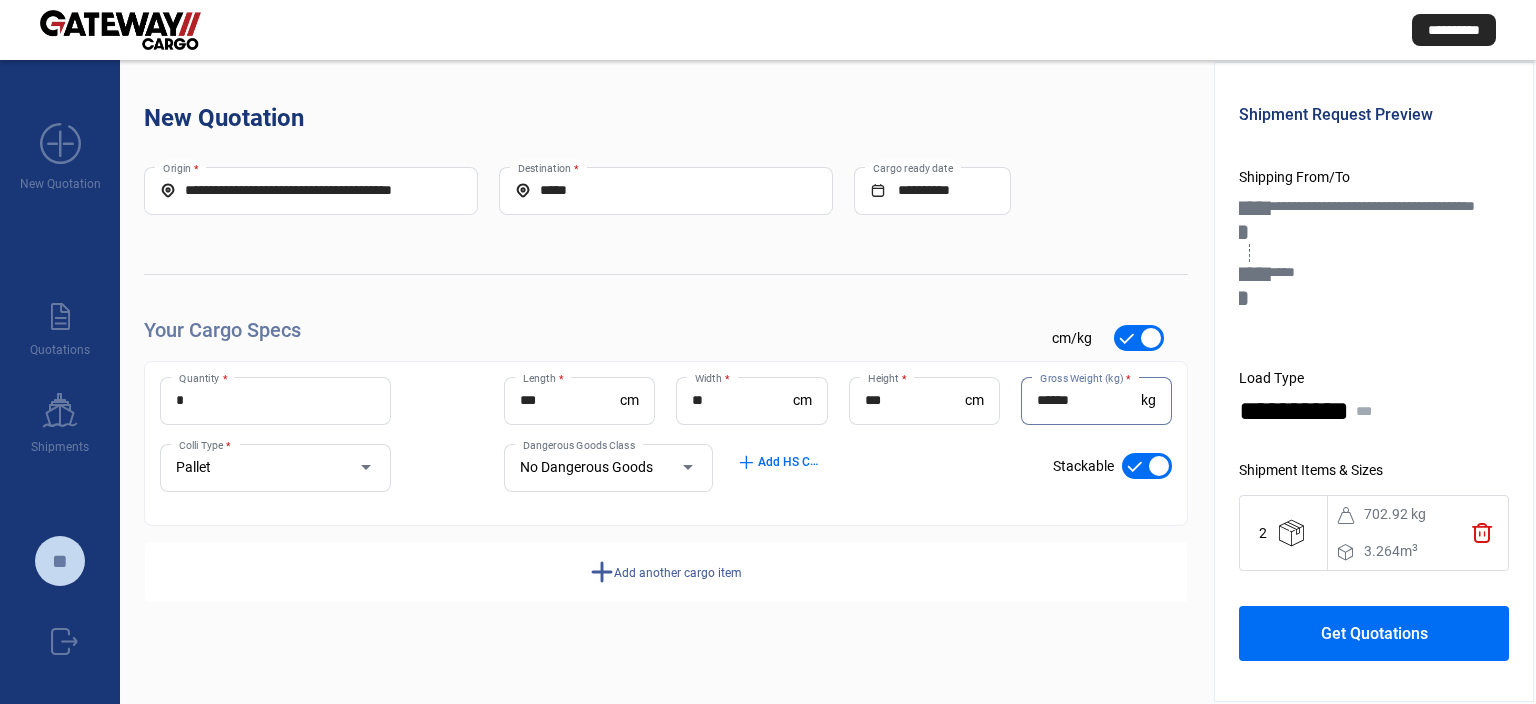 drag, startPoint x: 1123, startPoint y: 402, endPoint x: 961, endPoint y: 399, distance: 162.02777 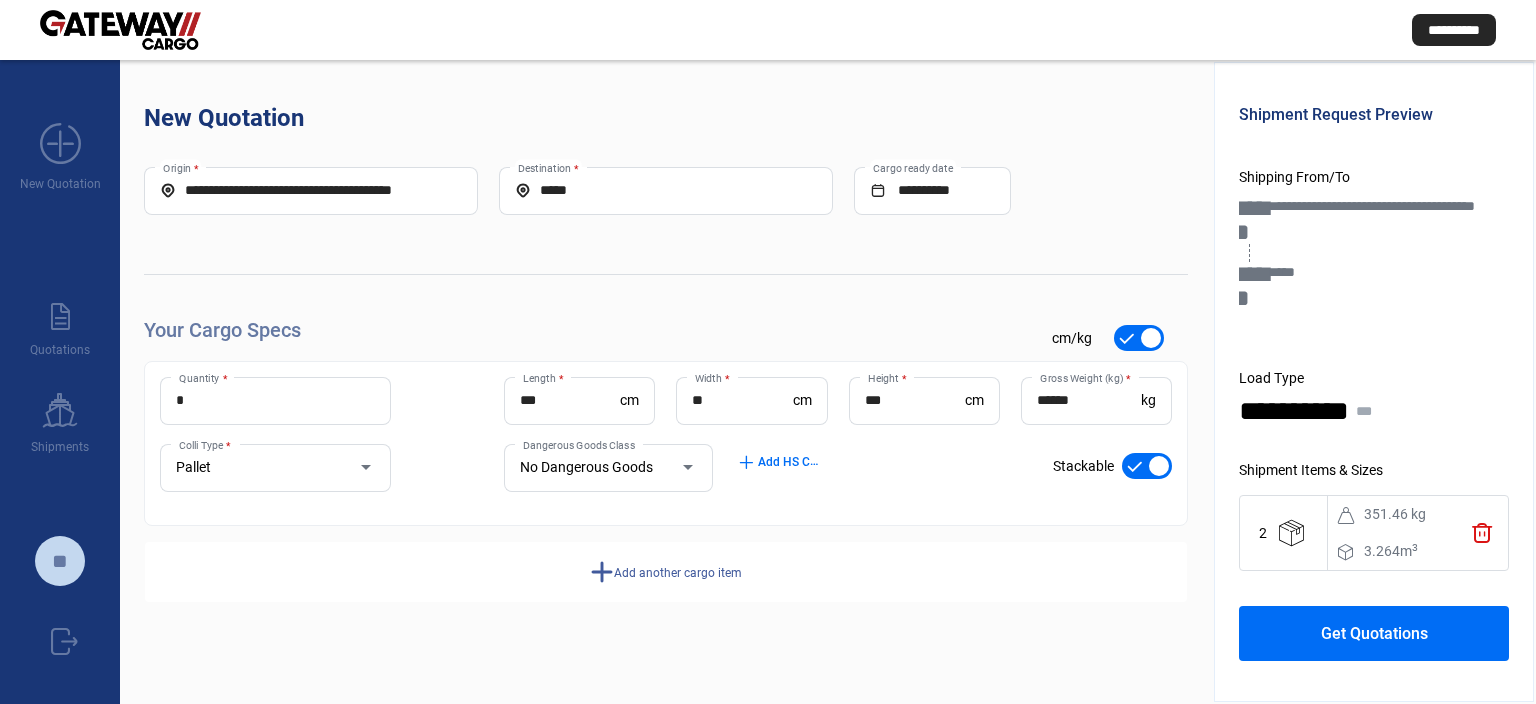 click on "Get Quotations" 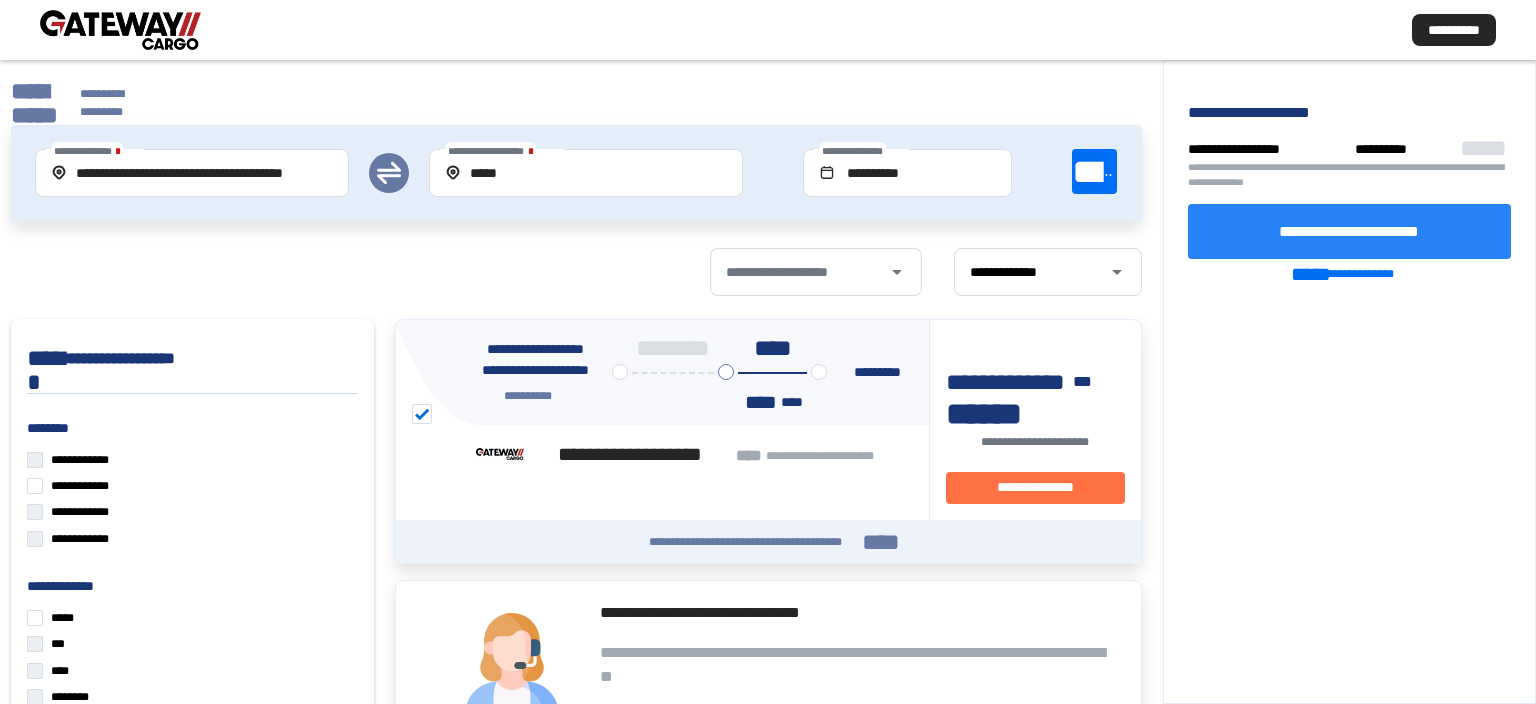 click on "**********" 